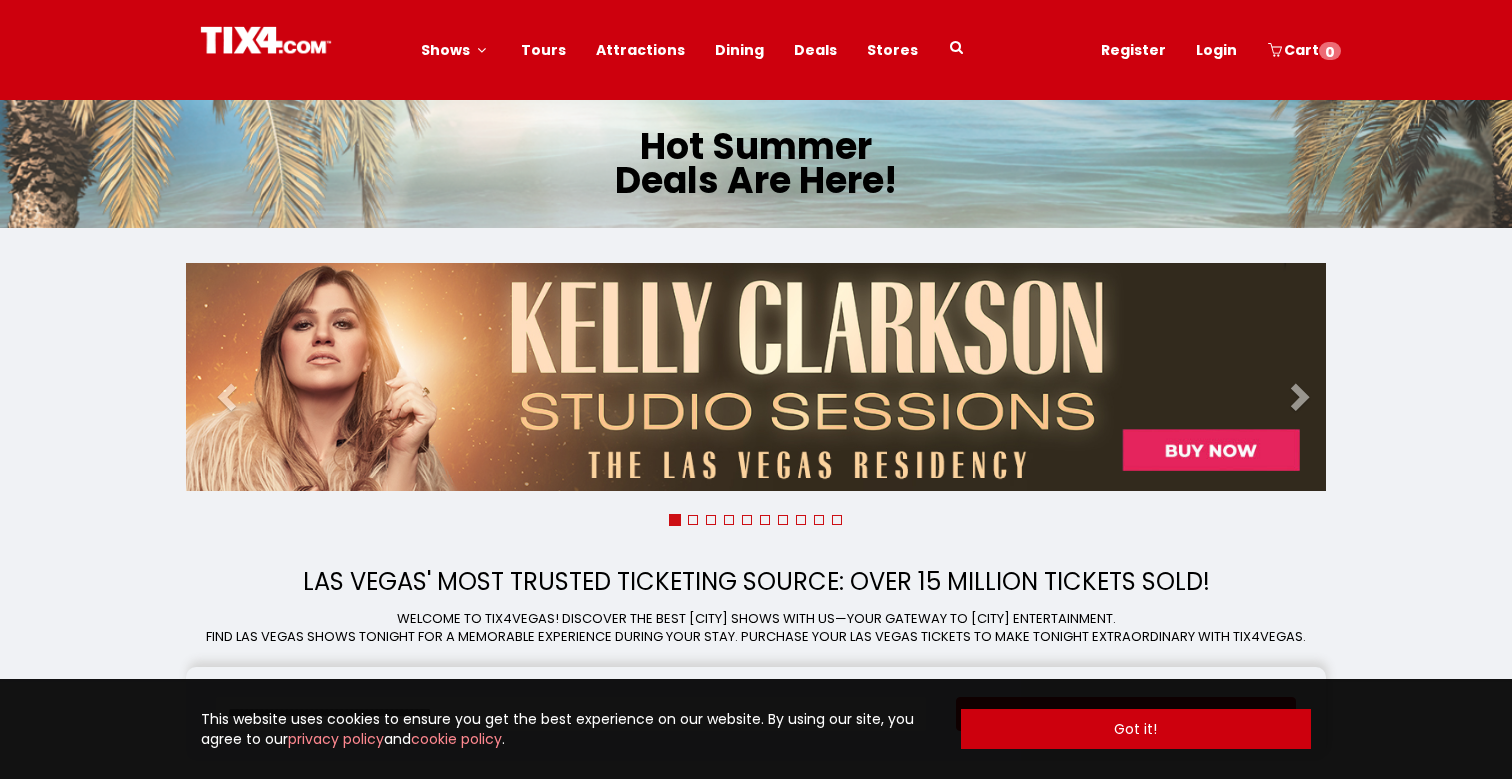 scroll, scrollTop: 0, scrollLeft: 0, axis: both 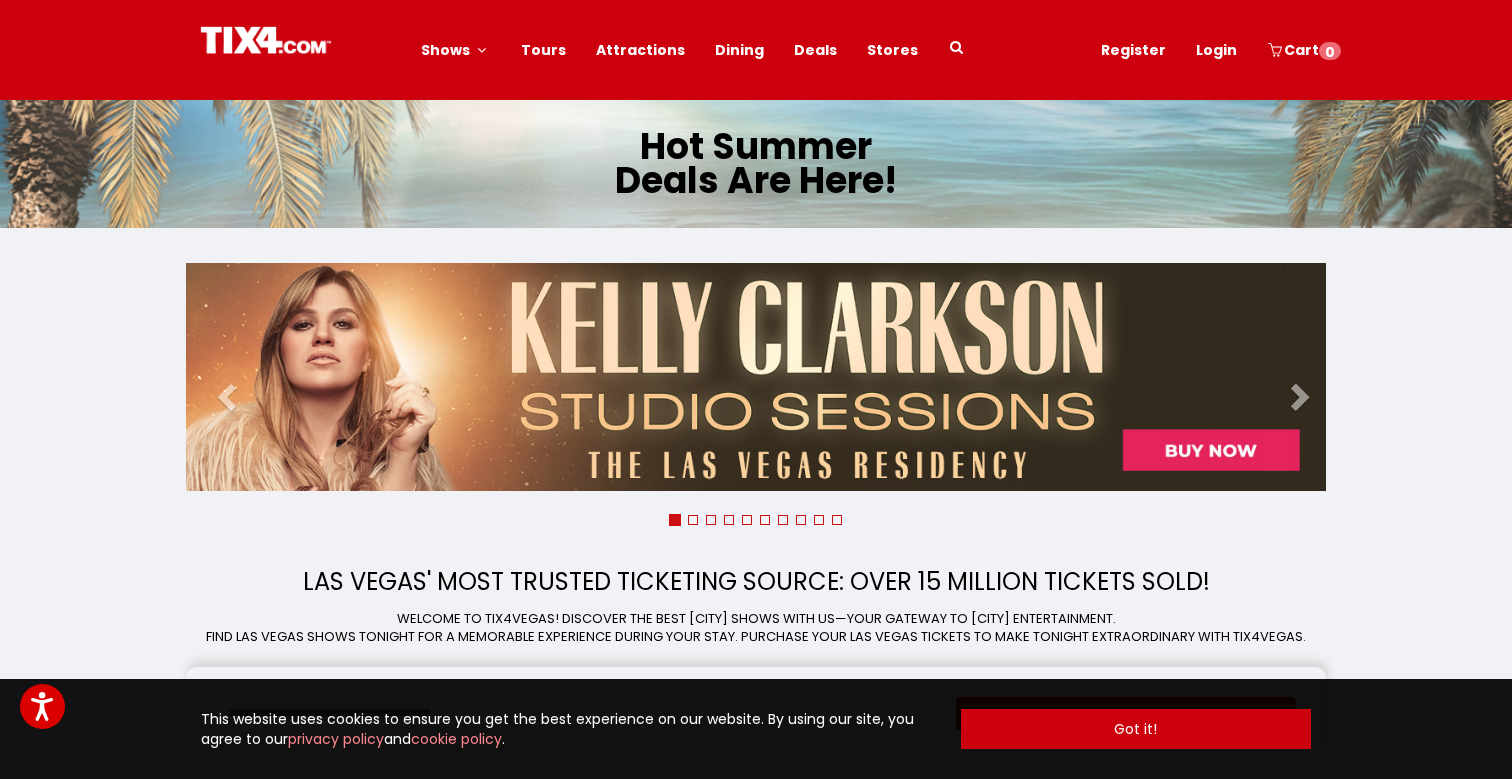 click at bounding box center (957, 47) 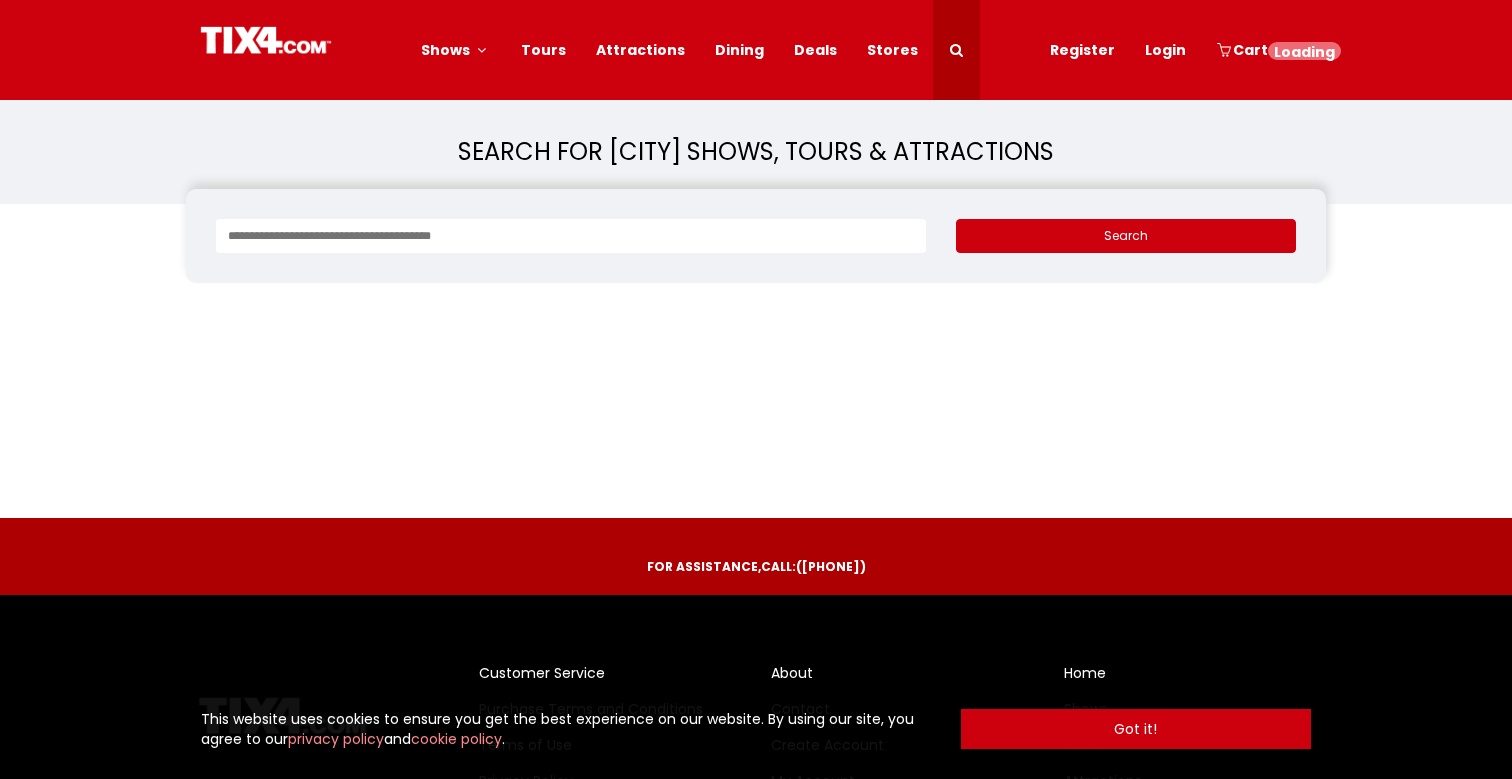 scroll, scrollTop: 0, scrollLeft: 0, axis: both 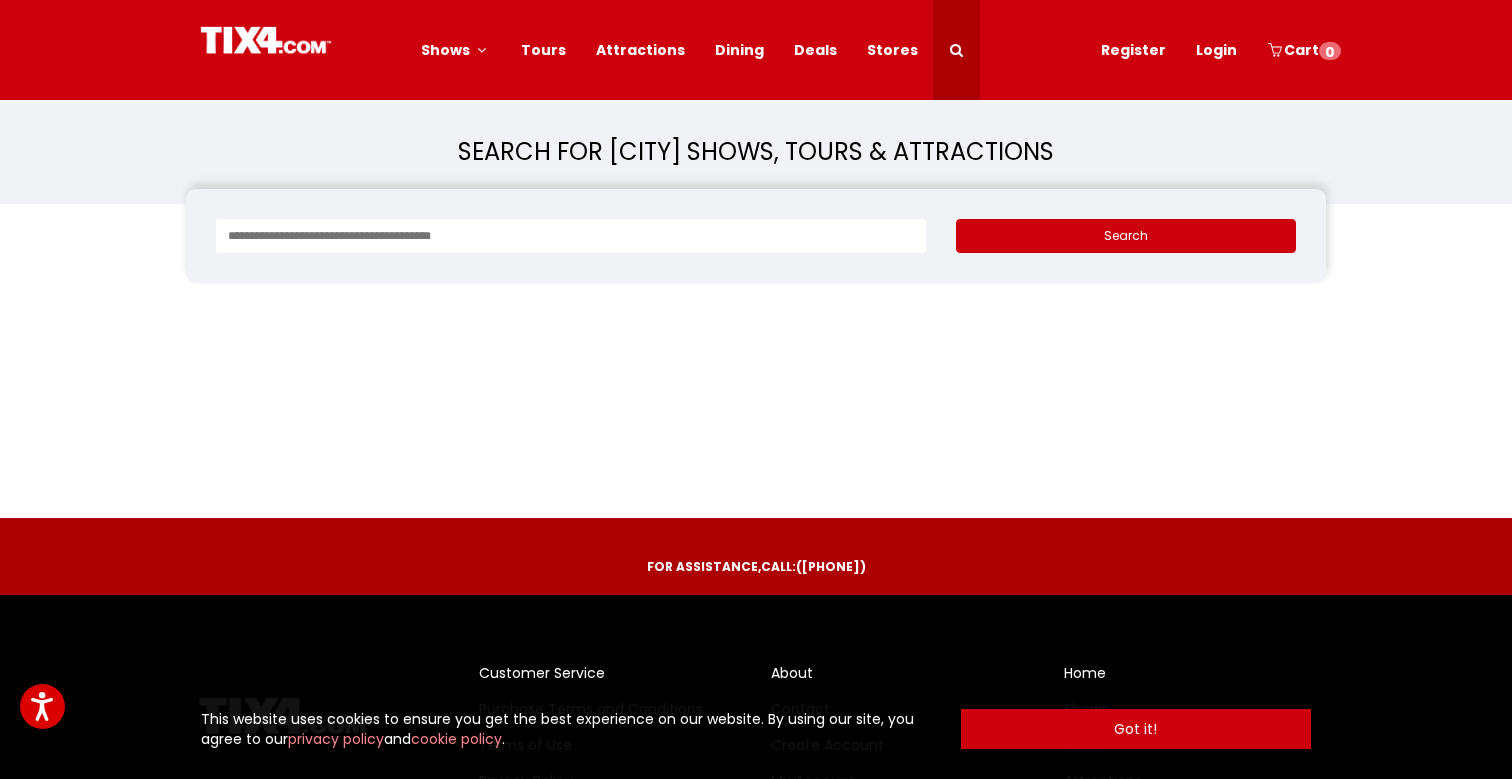 click at bounding box center [571, 236] 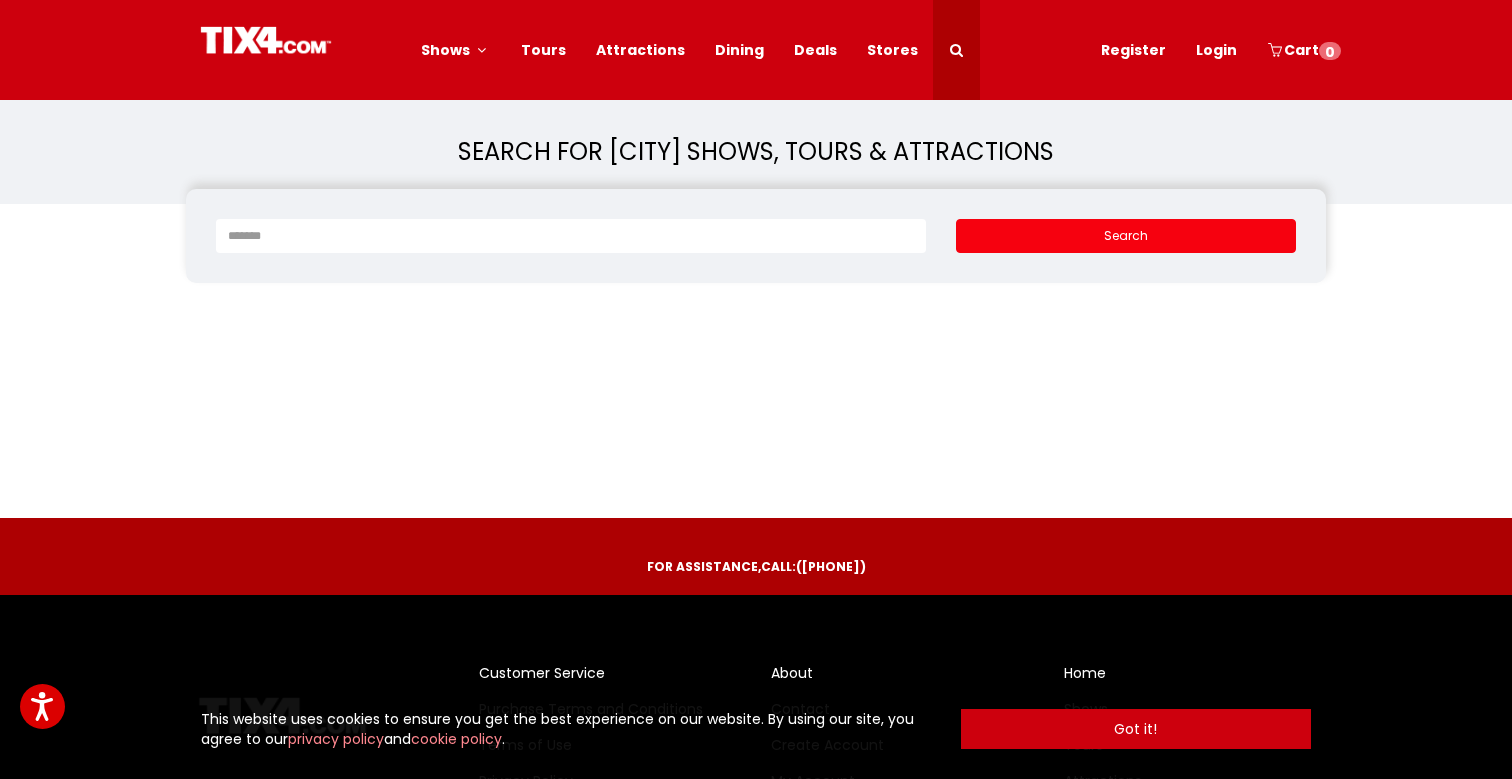 type on "*******" 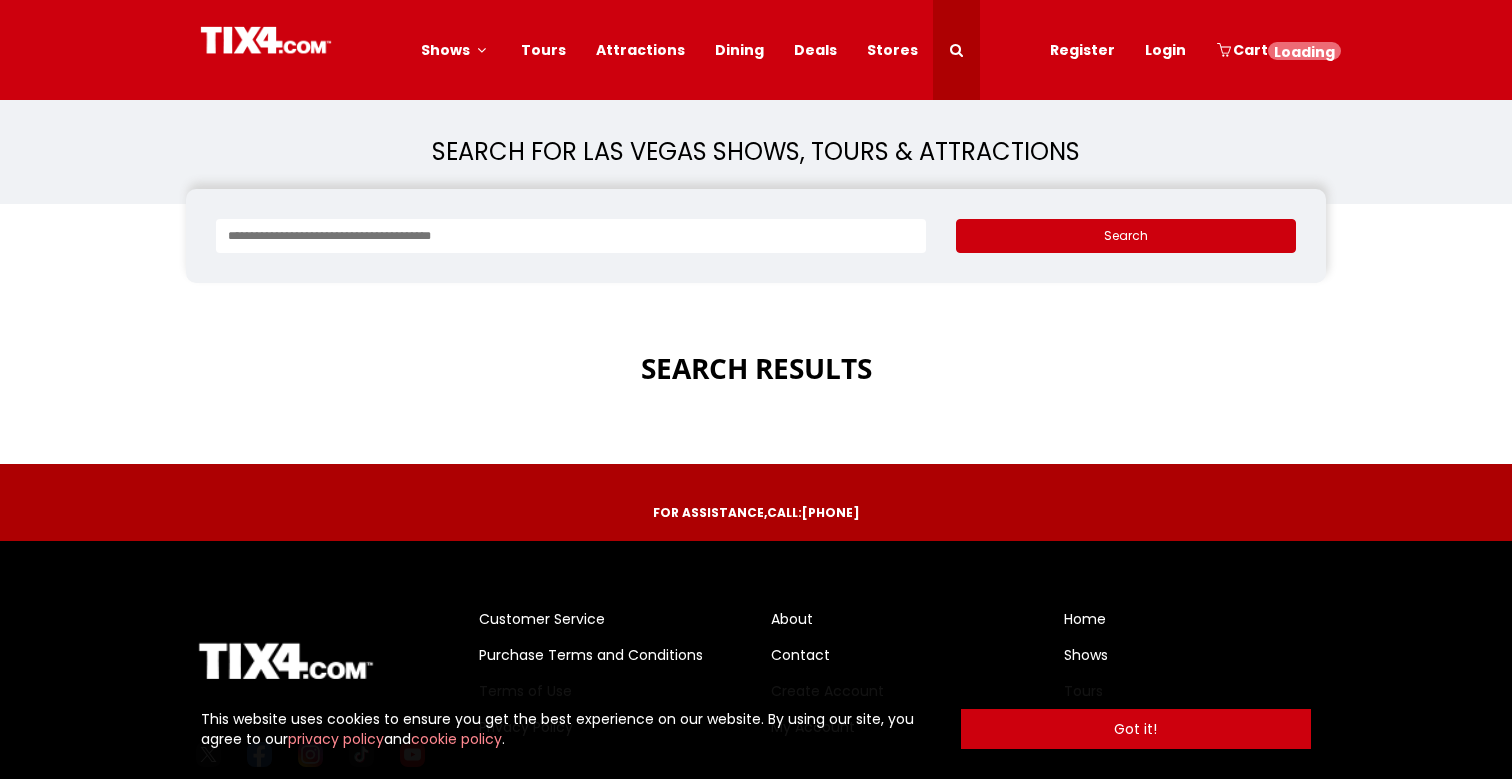 scroll, scrollTop: 0, scrollLeft: 0, axis: both 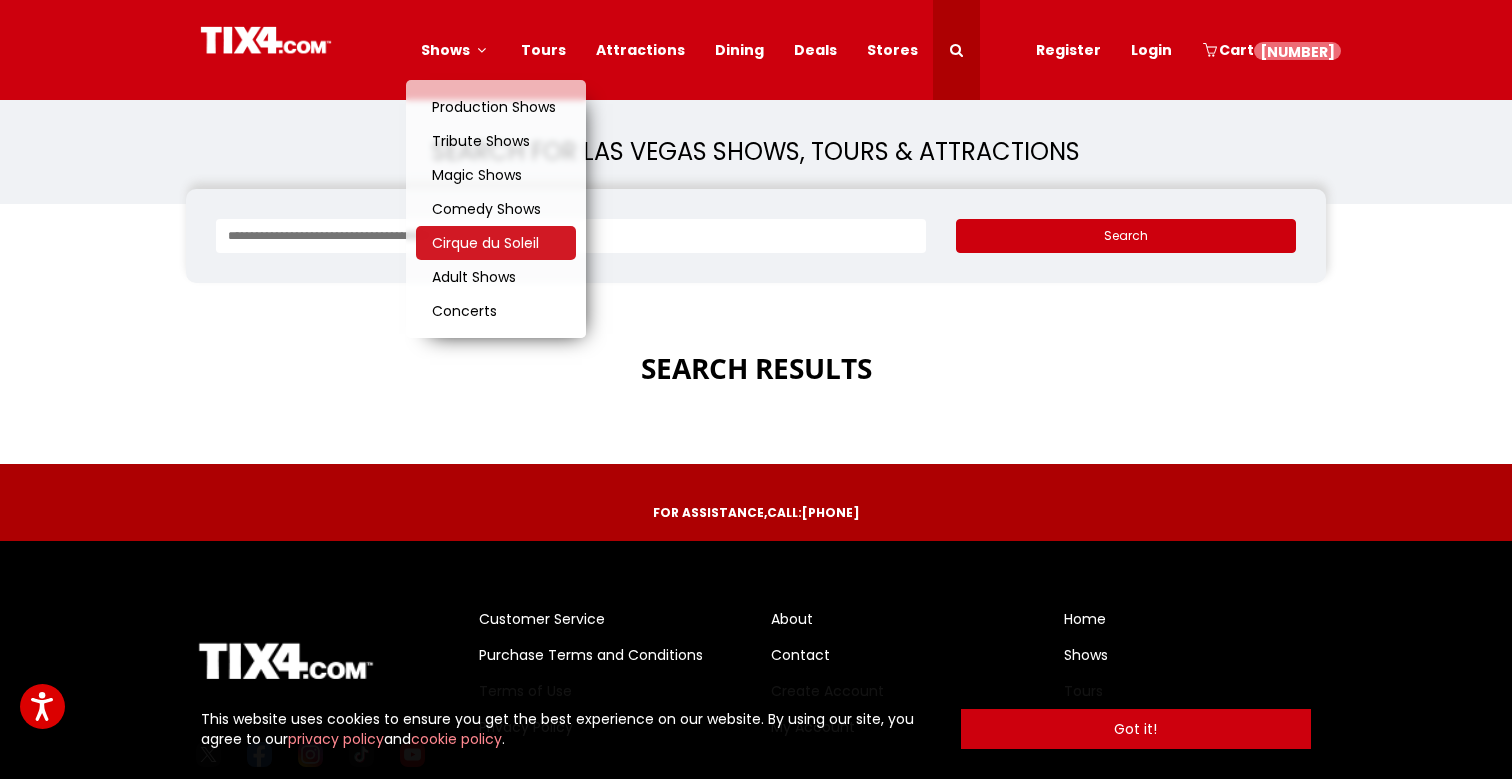 click on "Cirque du Soleil" at bounding box center (485, 243) 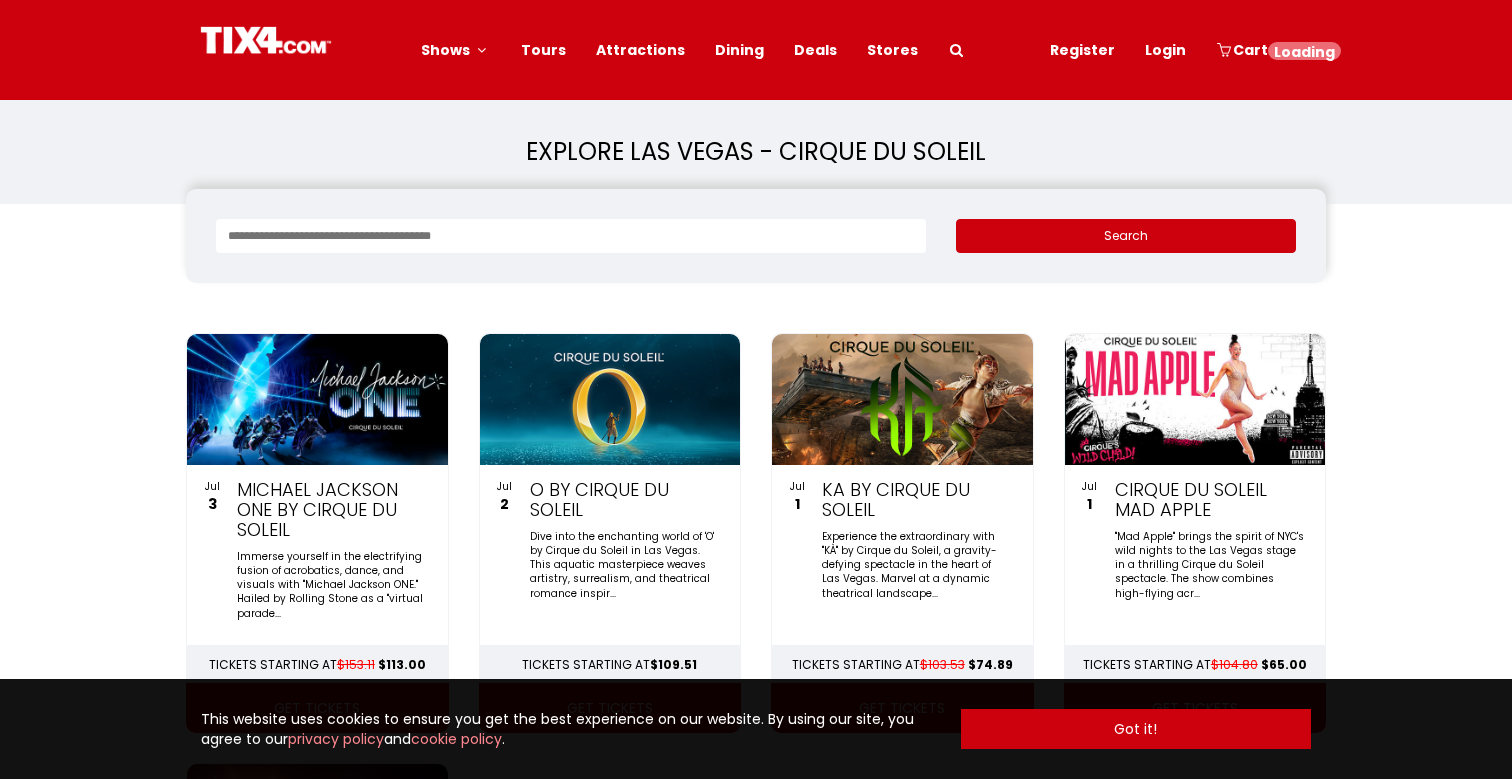 scroll, scrollTop: 0, scrollLeft: 0, axis: both 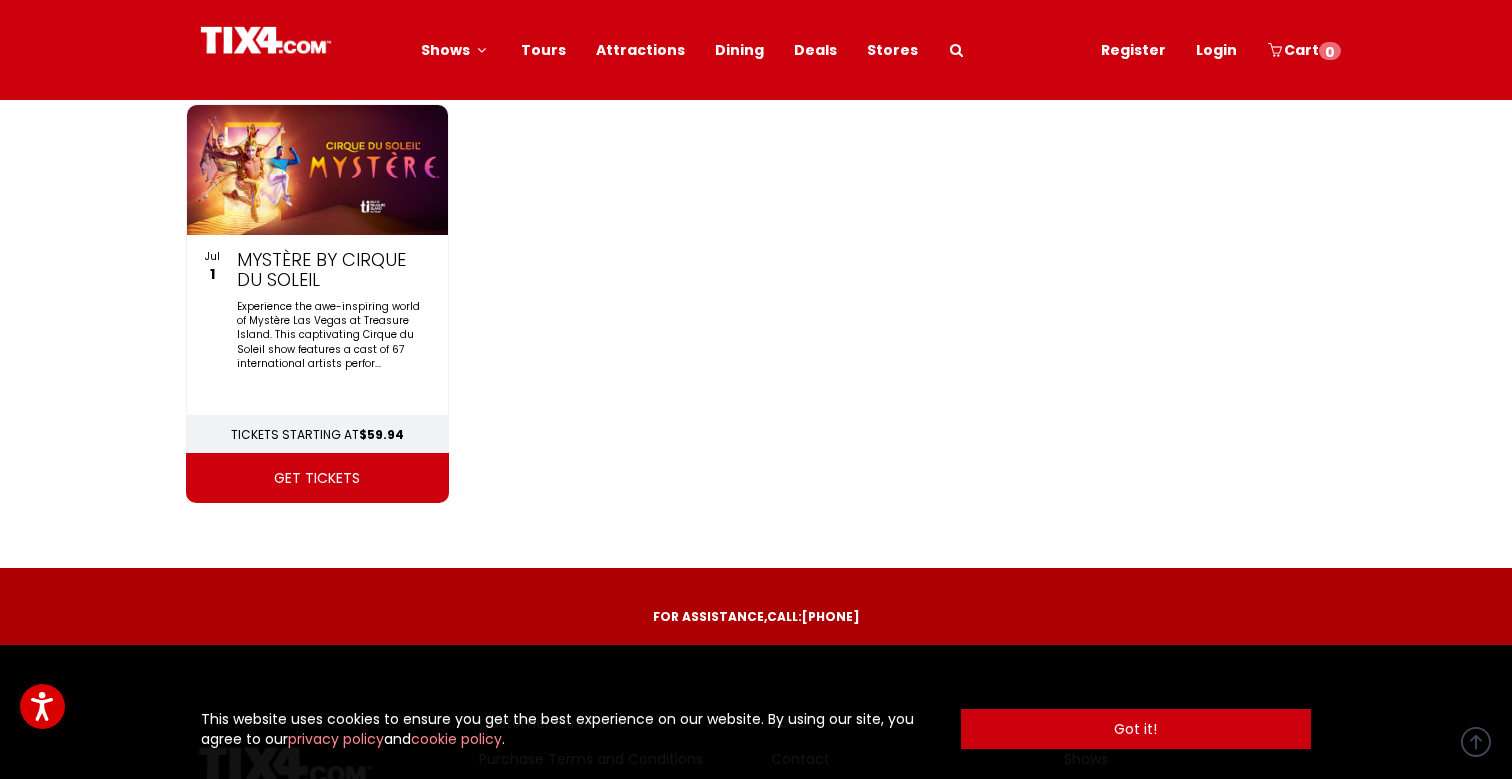 click on "get tickets" at bounding box center [317, 478] 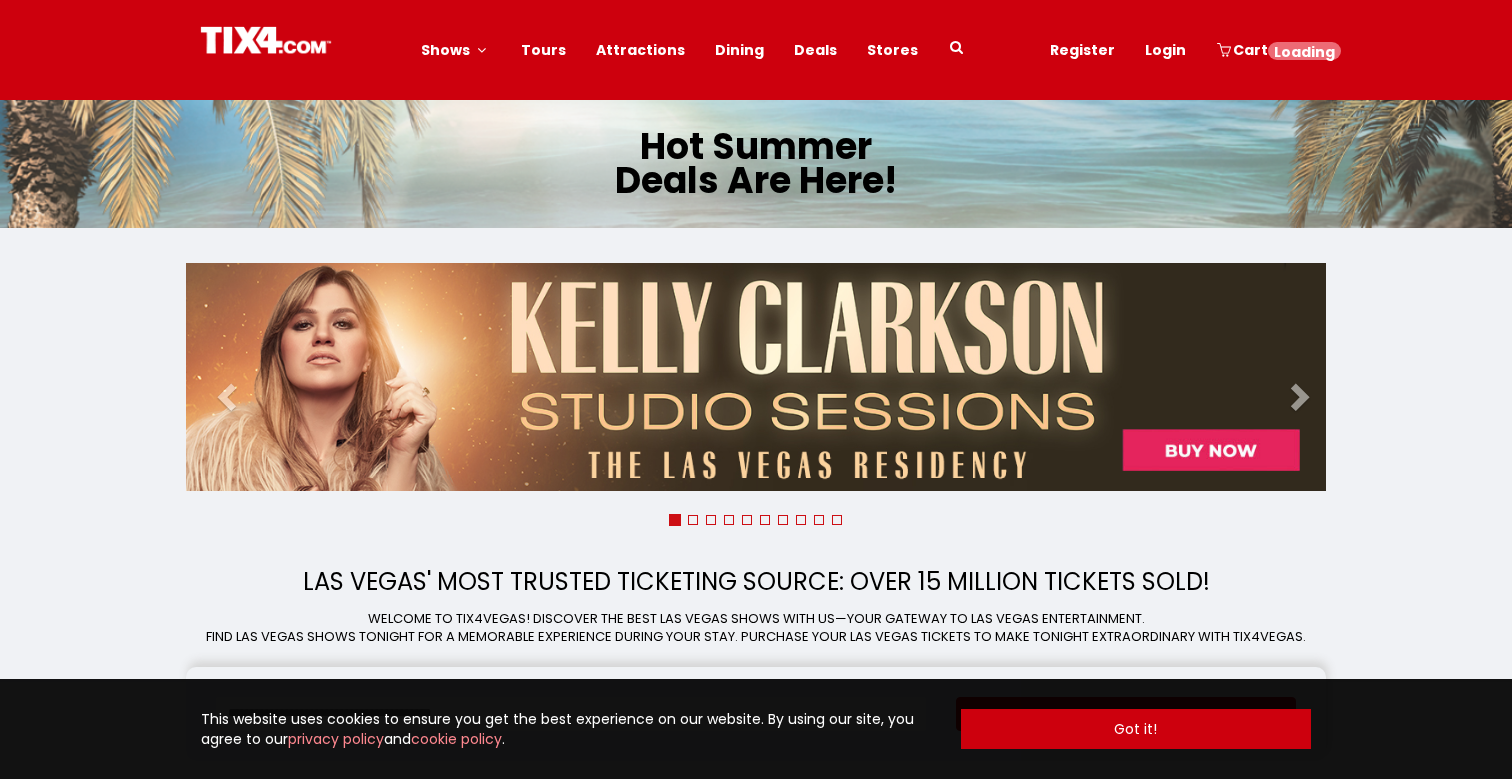 scroll, scrollTop: 0, scrollLeft: 0, axis: both 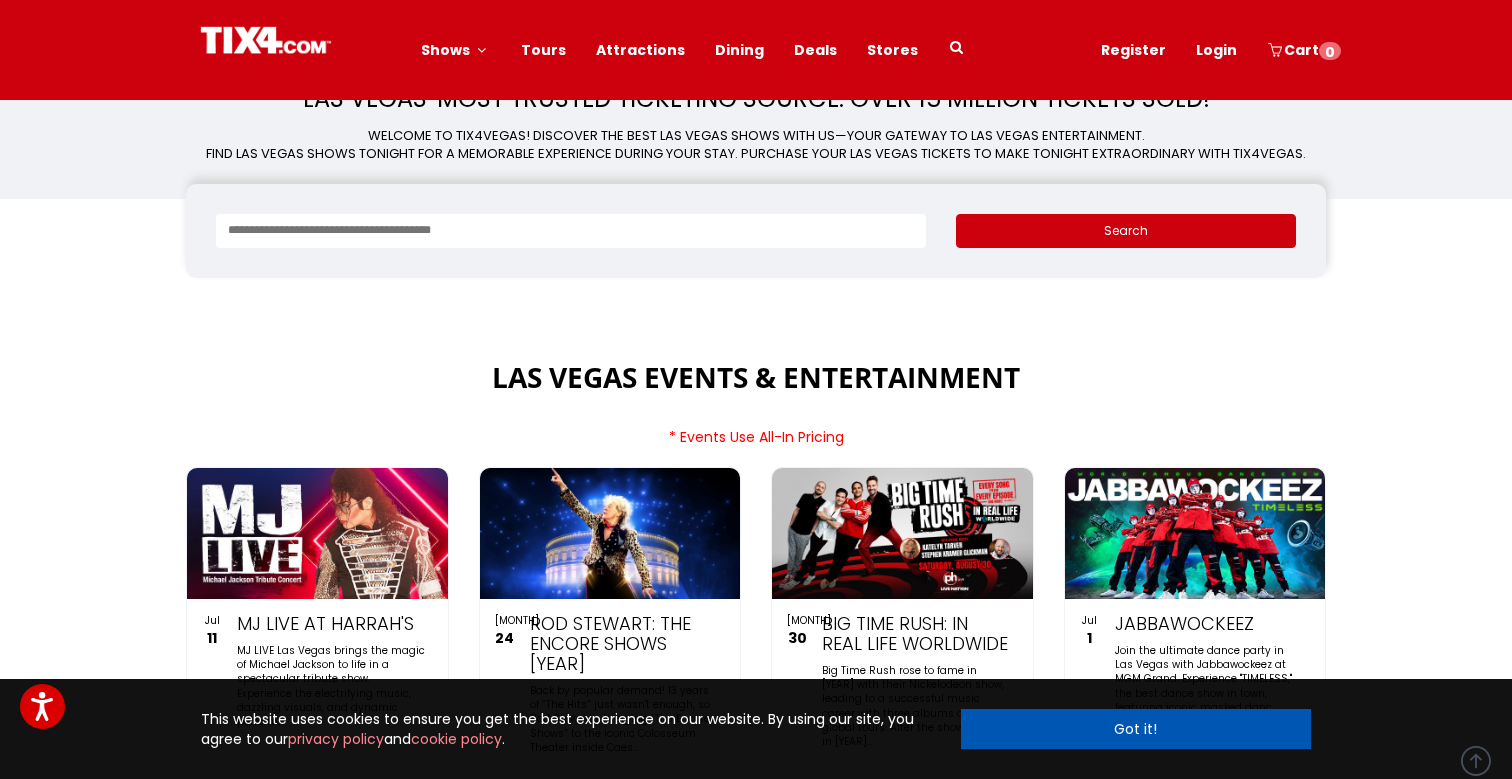 click on "Got it!" at bounding box center [1136, 729] 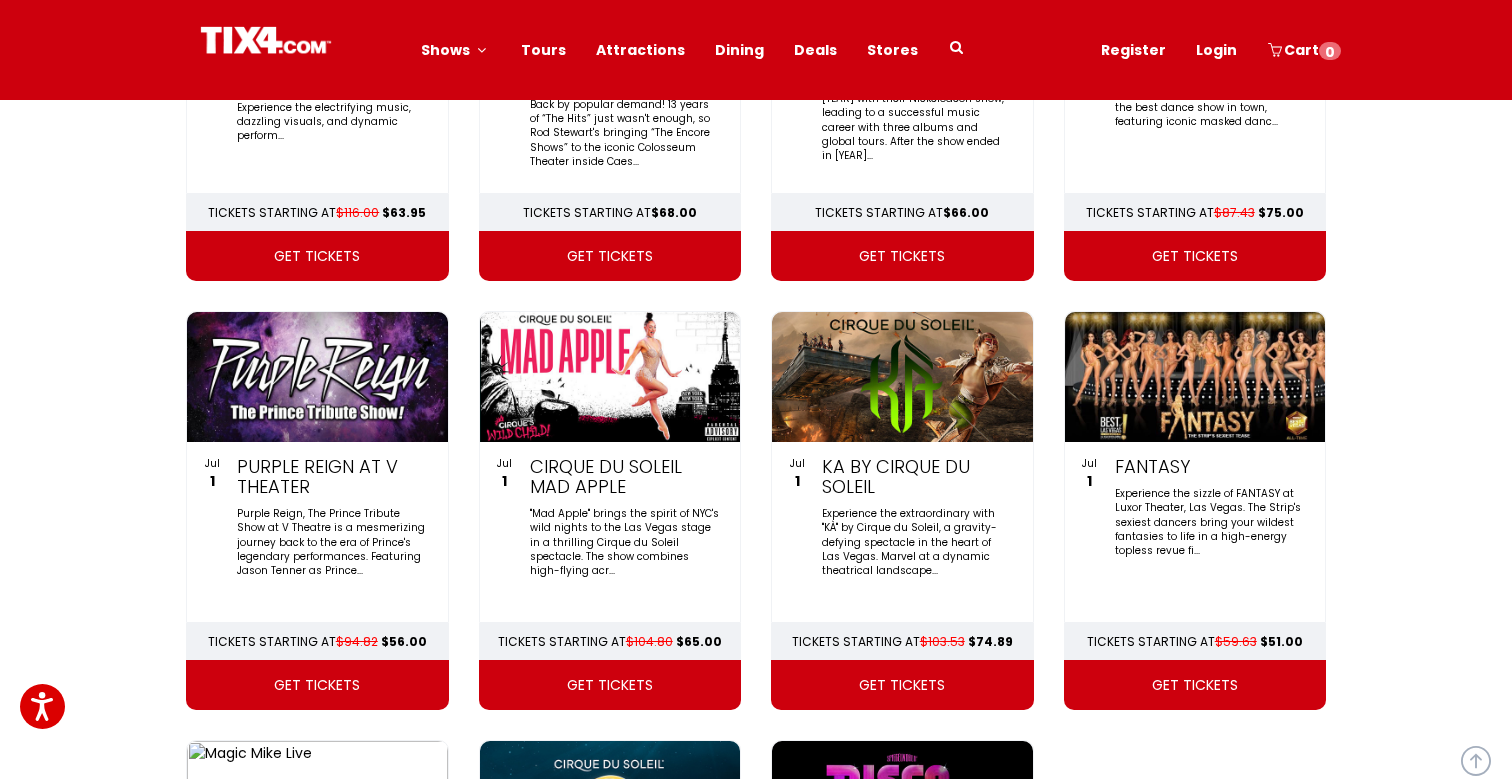 scroll, scrollTop: 1587, scrollLeft: 0, axis: vertical 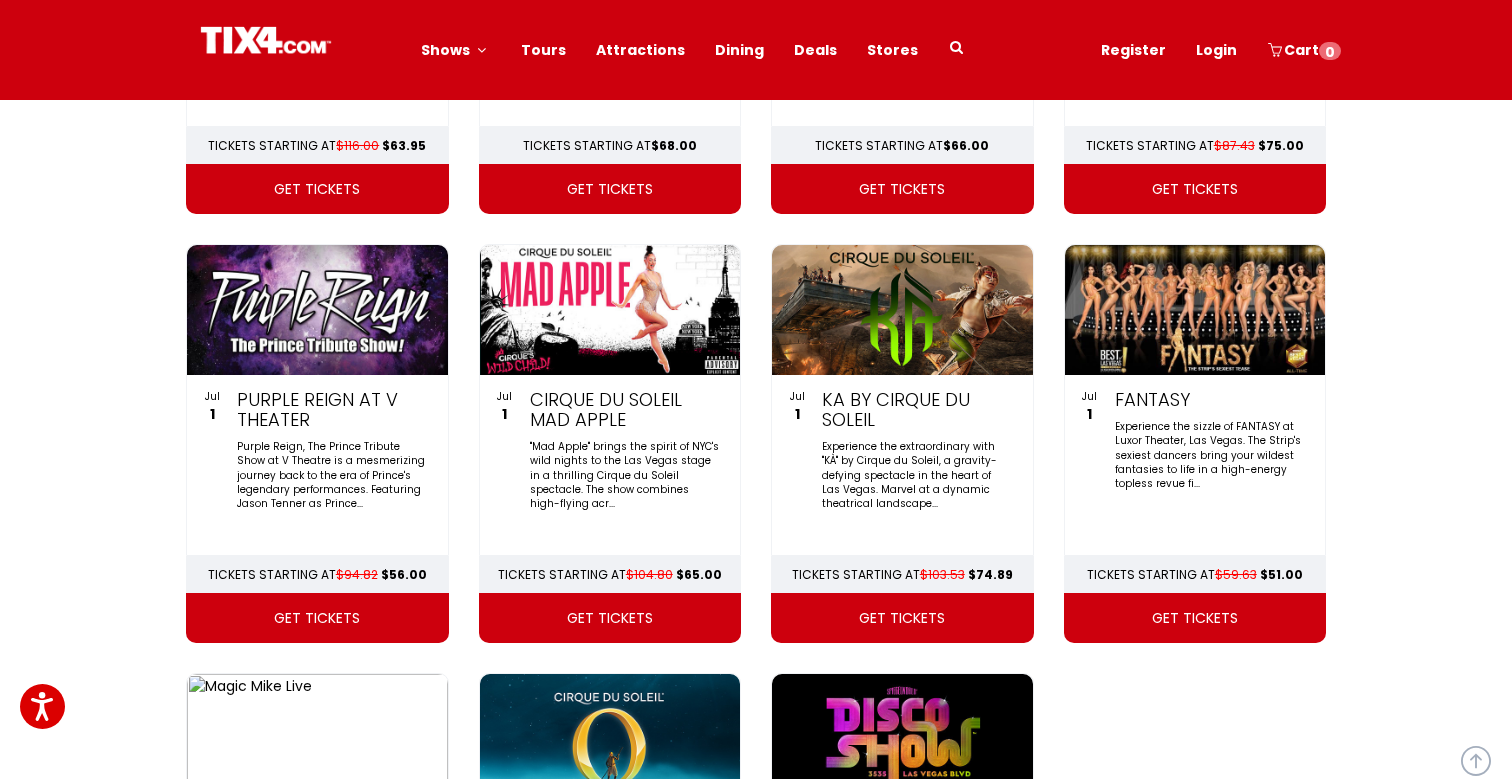 click on "get tickets" at bounding box center (610, 1048) 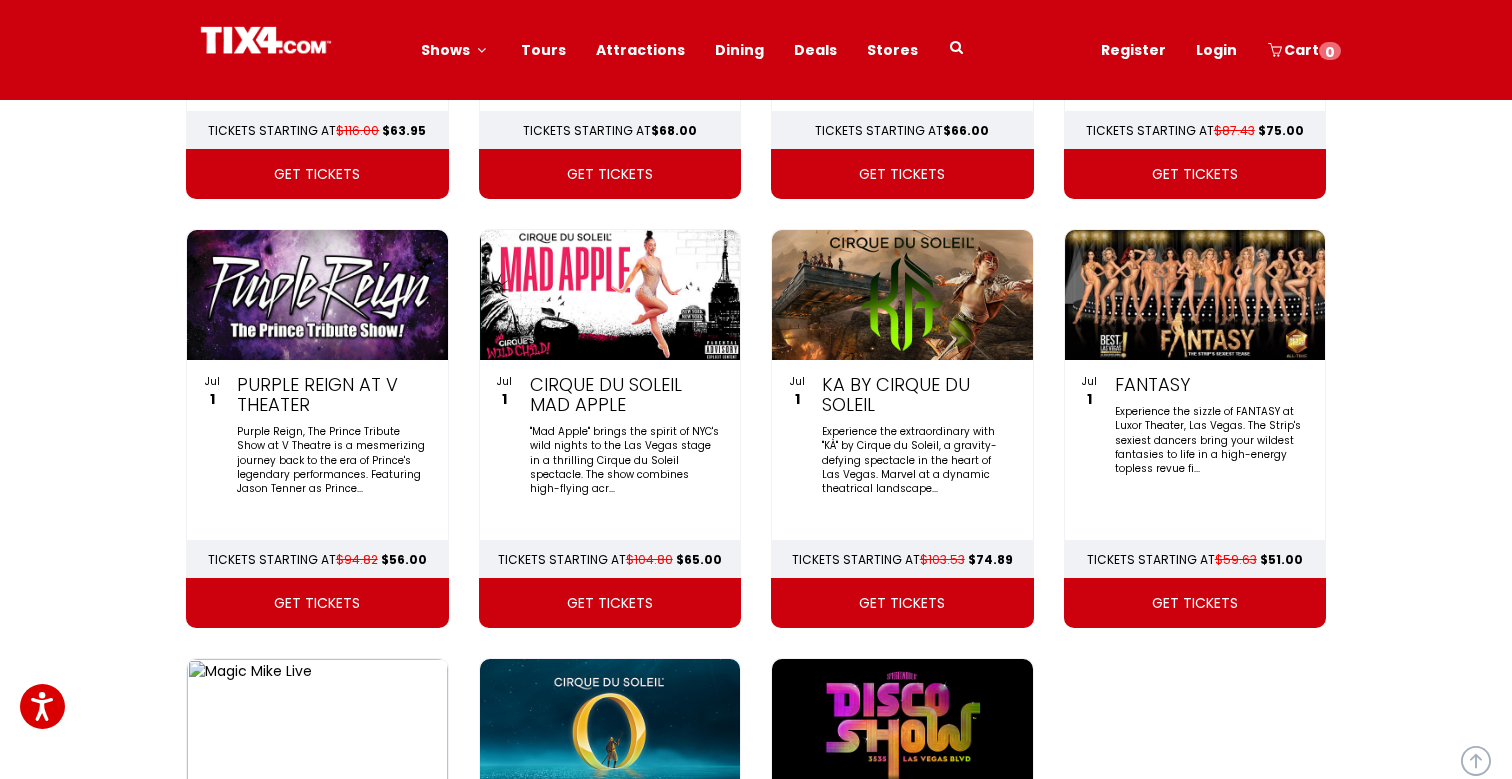 scroll, scrollTop: 1089, scrollLeft: 0, axis: vertical 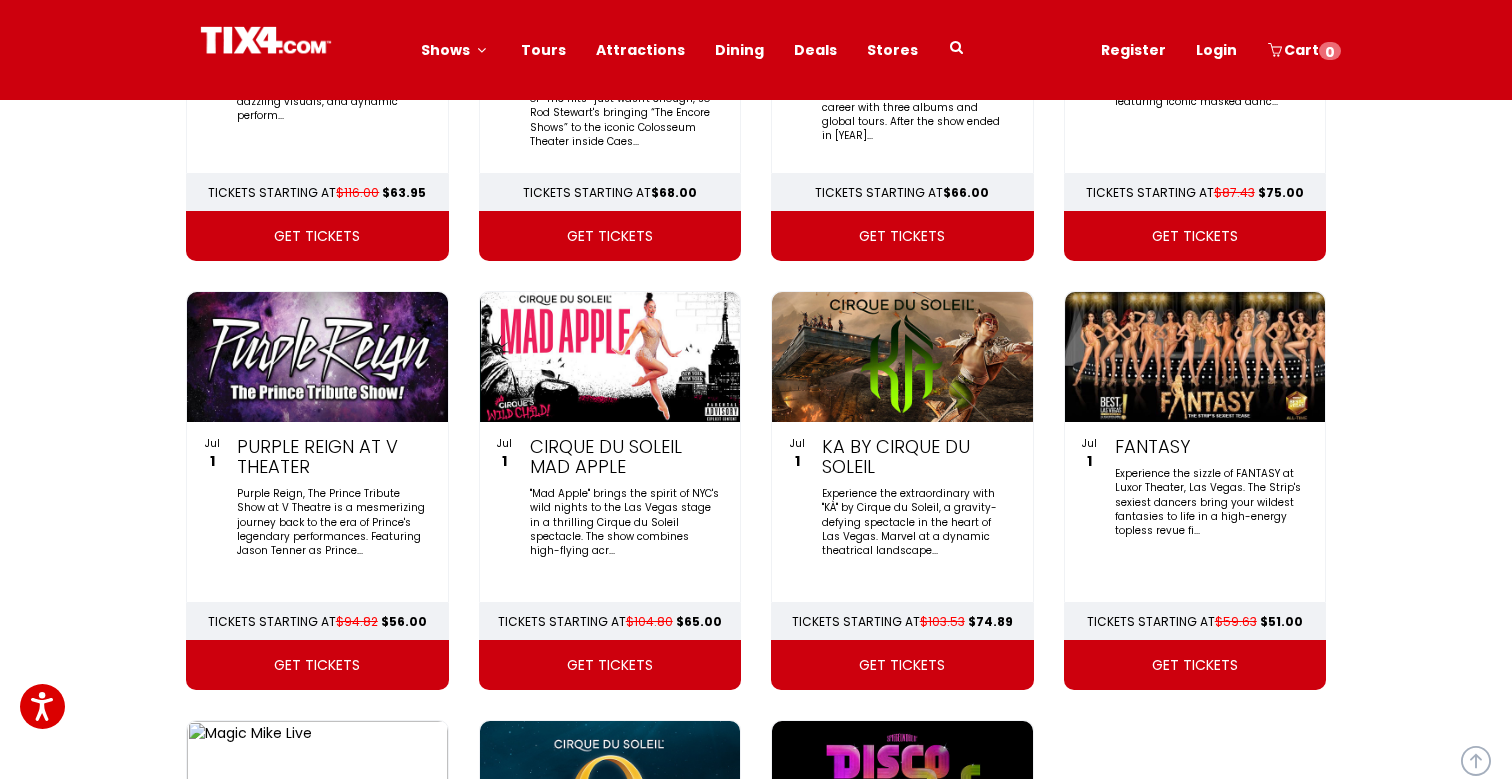 click on "get tickets" at bounding box center (610, 665) 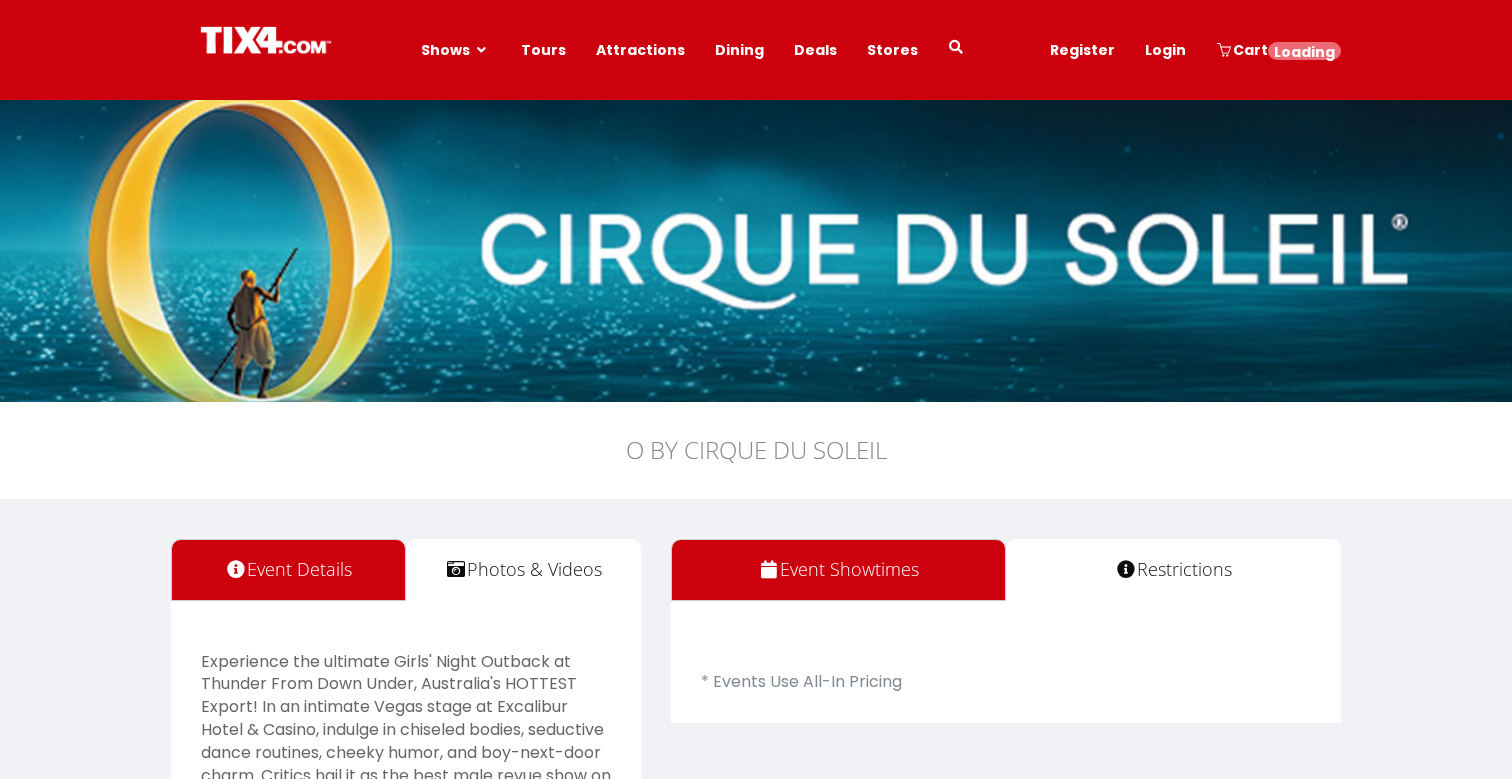 scroll, scrollTop: 0, scrollLeft: 0, axis: both 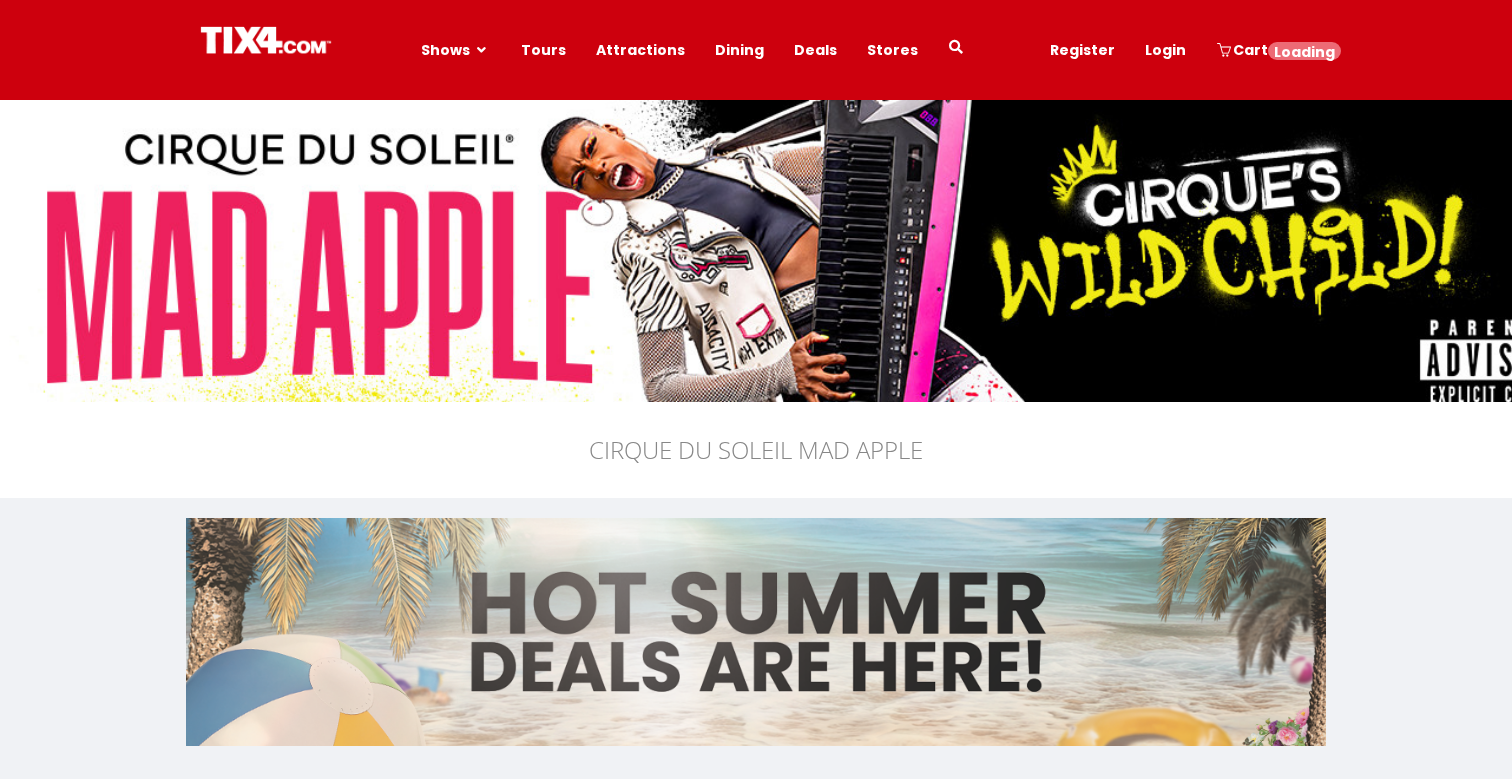 click at bounding box center [756, 632] 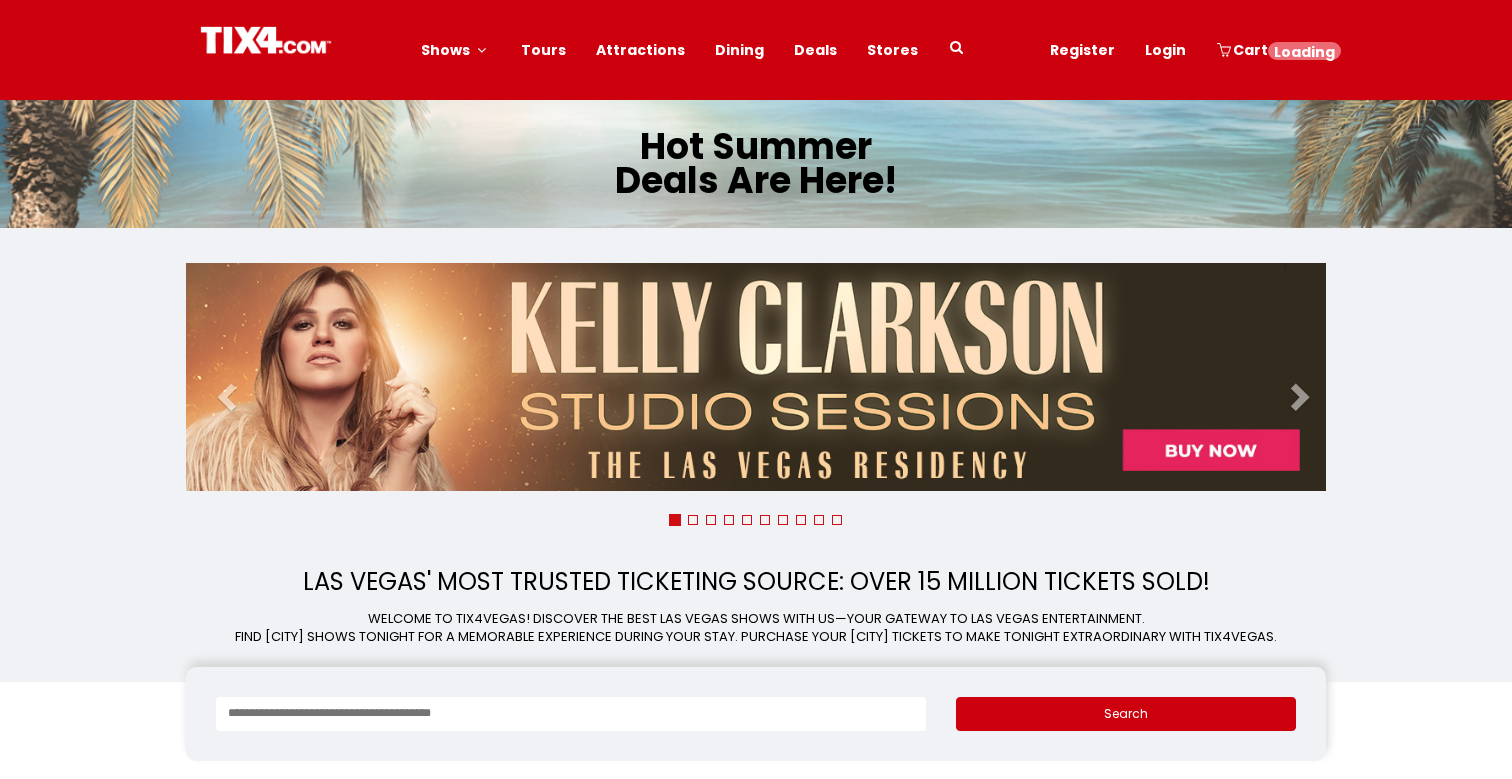 scroll, scrollTop: 0, scrollLeft: 0, axis: both 